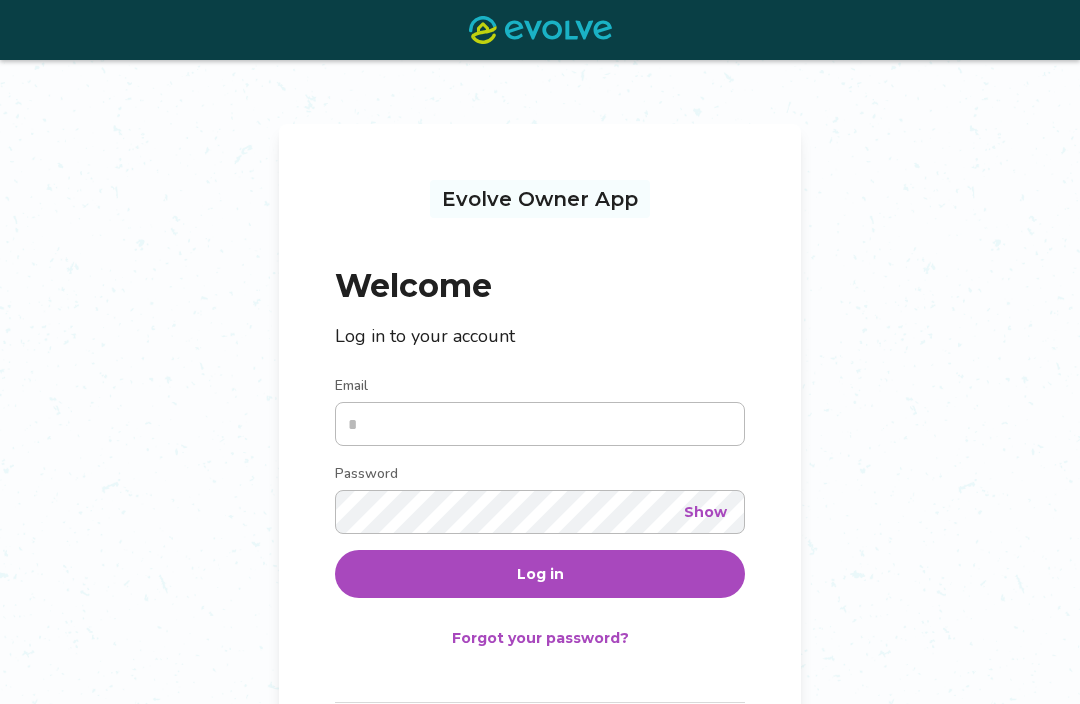 scroll, scrollTop: 1, scrollLeft: 0, axis: vertical 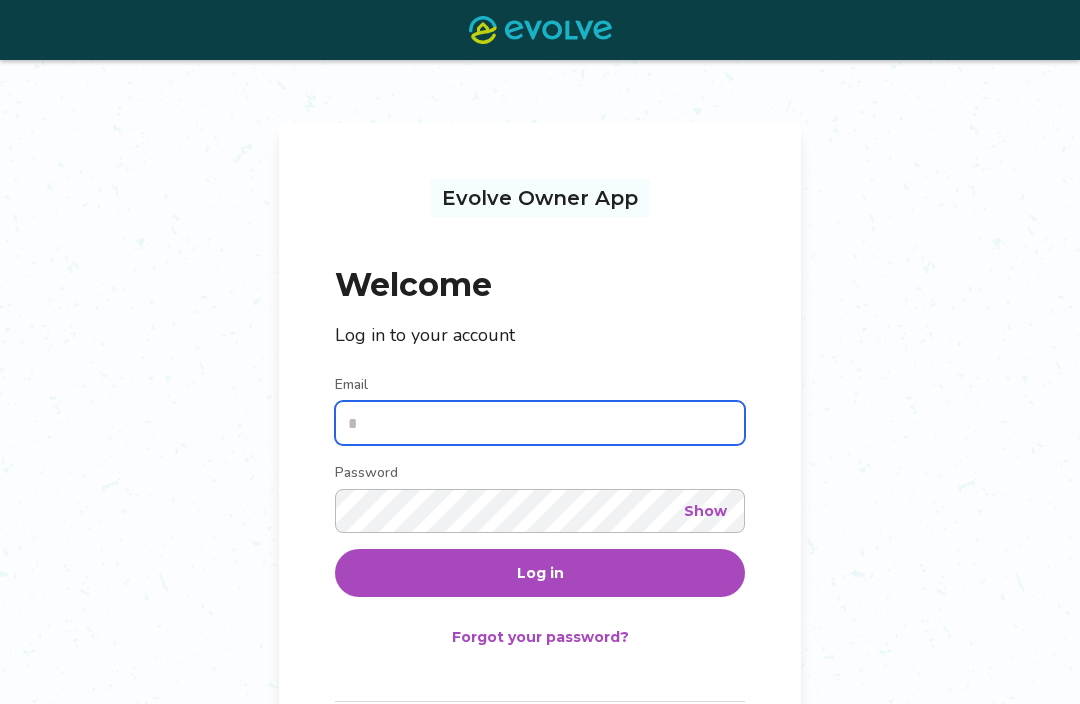 click on "Email" at bounding box center [540, 423] 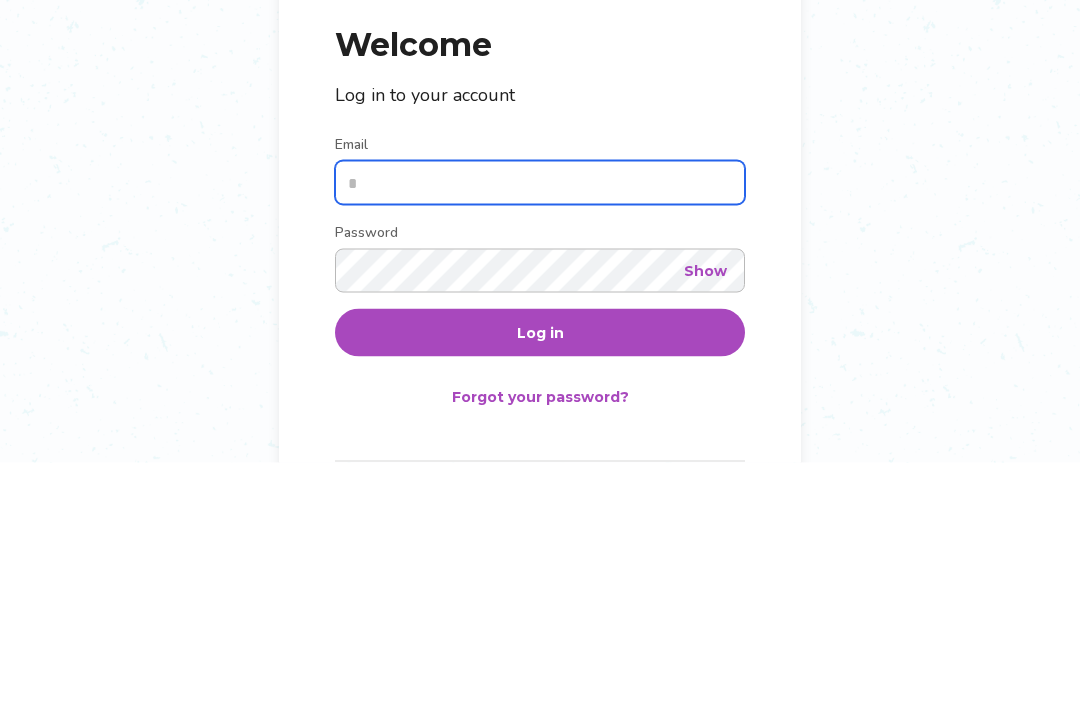 type on "**********" 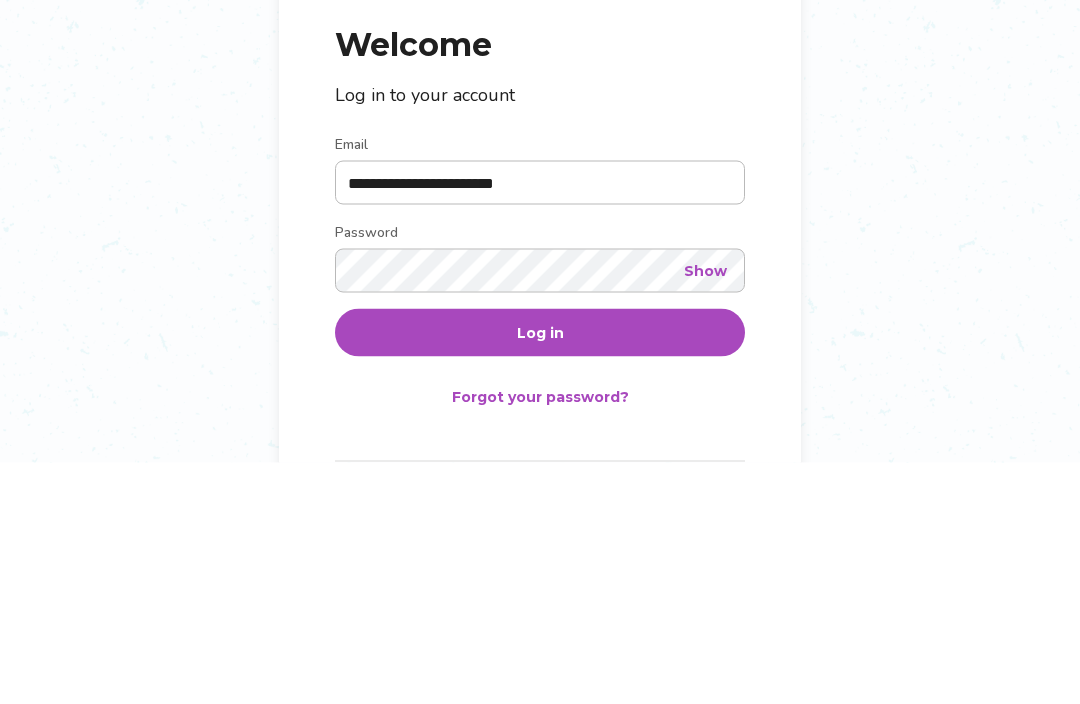 click on "Log in" at bounding box center [540, 574] 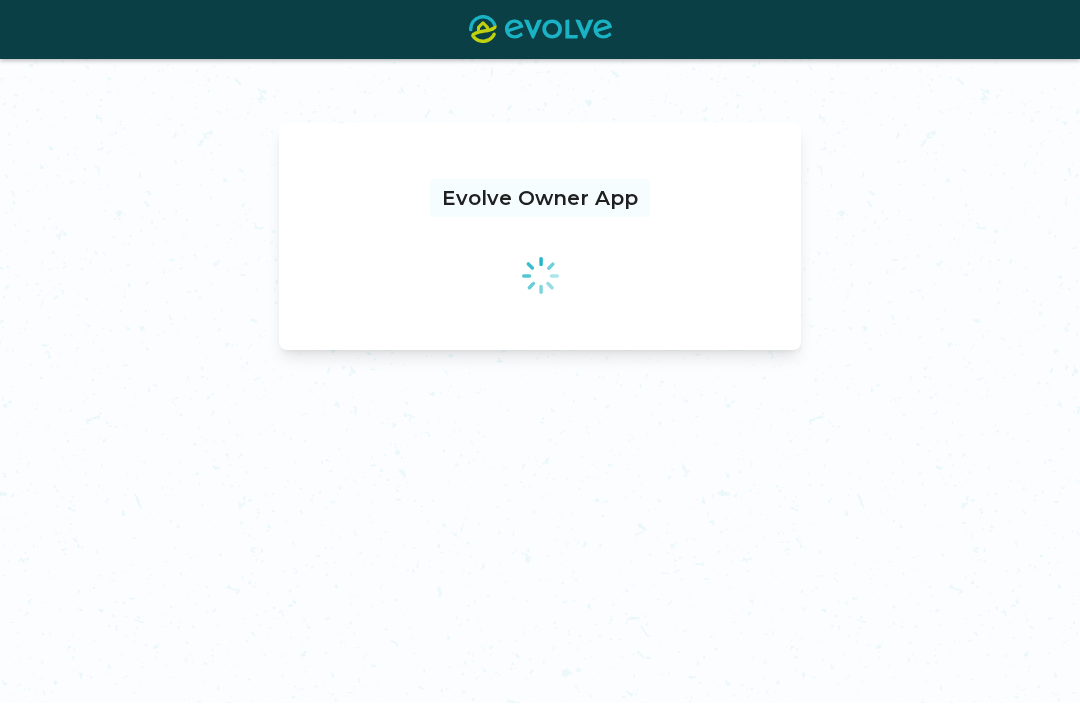 scroll, scrollTop: 0, scrollLeft: 0, axis: both 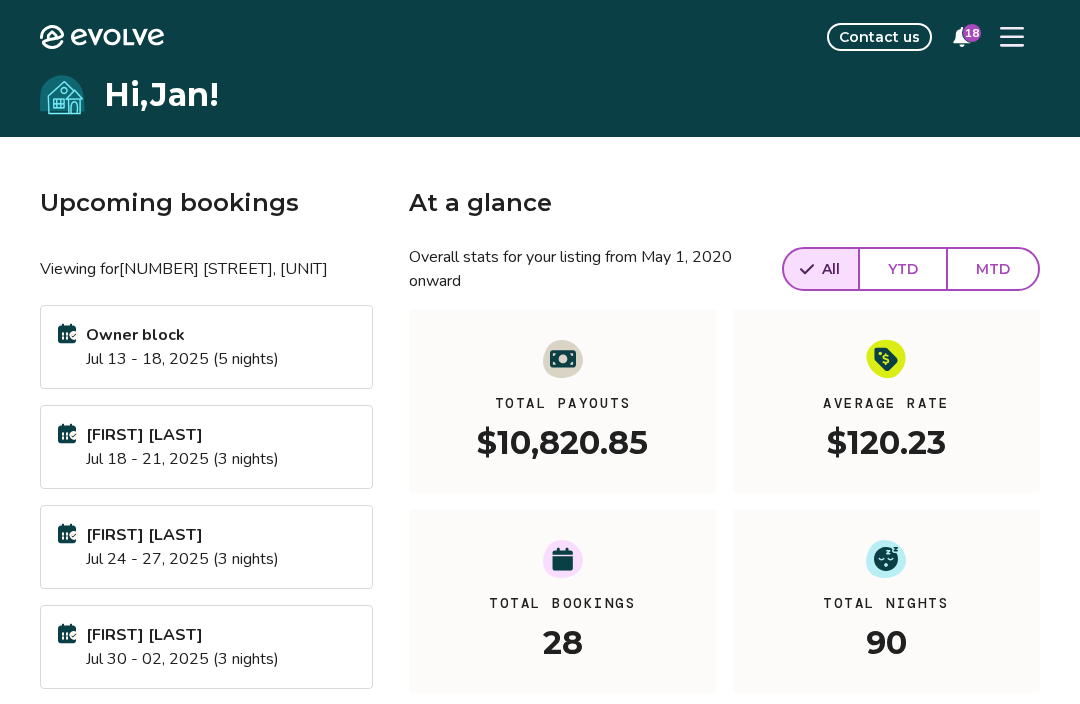 click 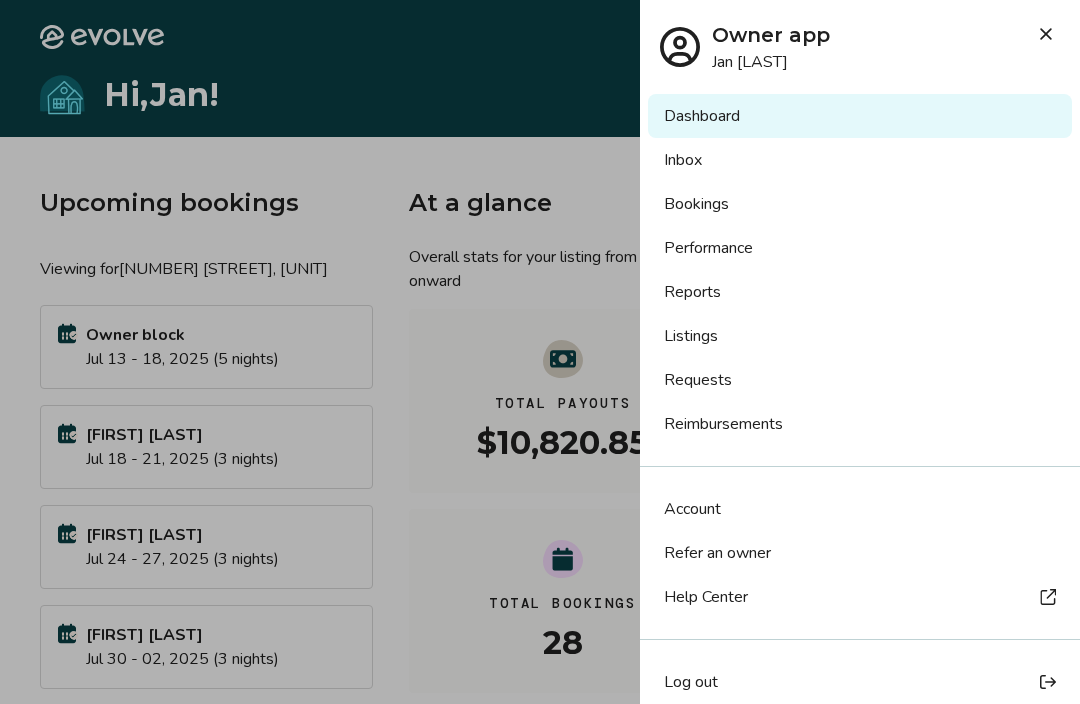 click on "Listings" at bounding box center (860, 336) 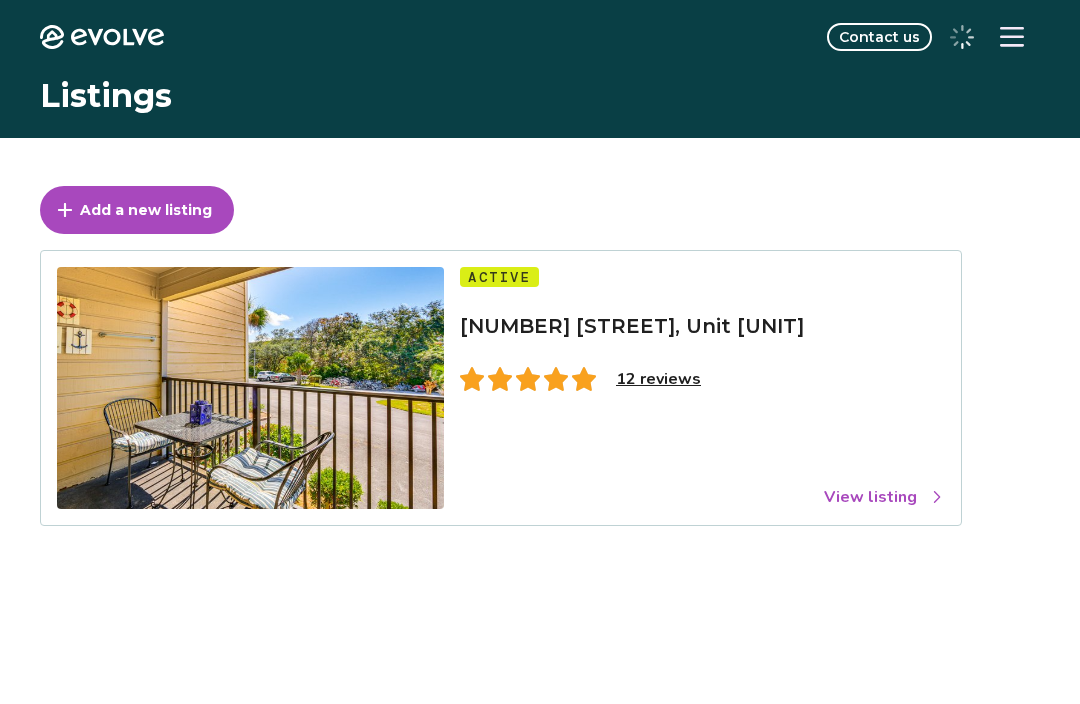 scroll, scrollTop: 0, scrollLeft: 0, axis: both 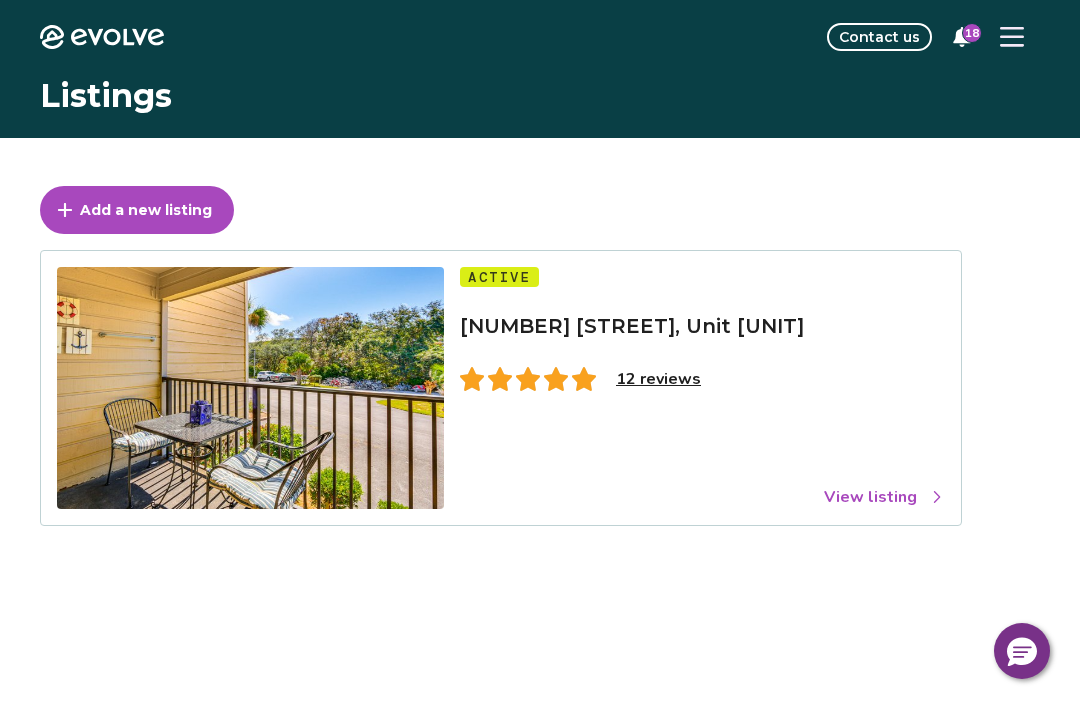 click on "View listing" at bounding box center (884, 497) 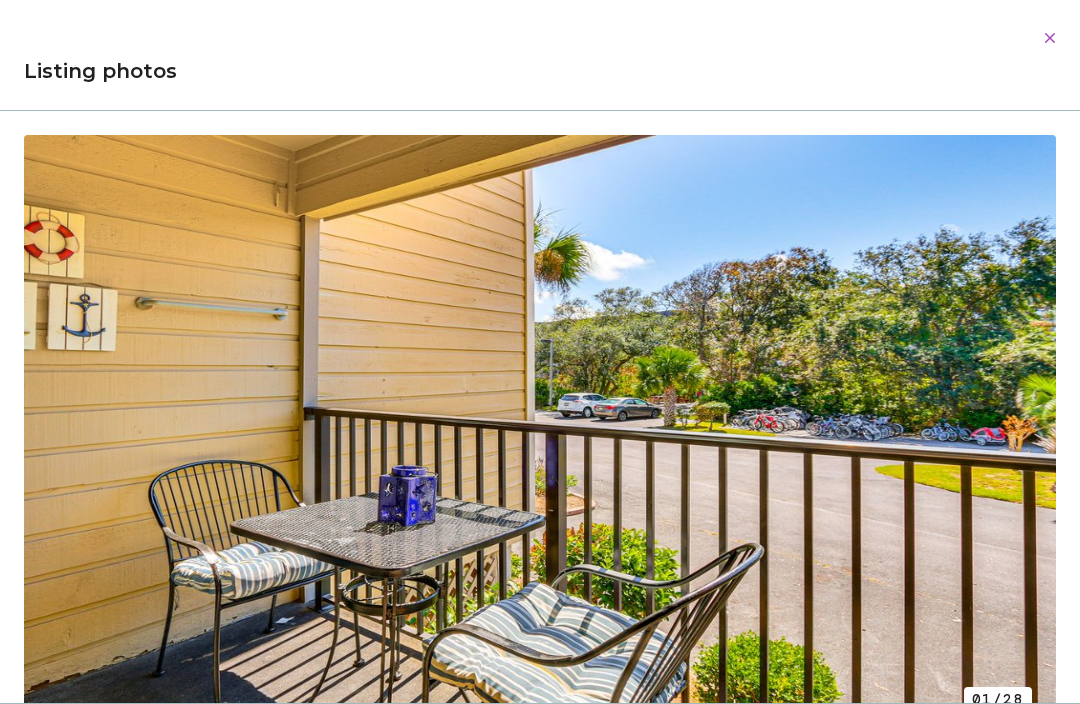 scroll, scrollTop: 0, scrollLeft: 0, axis: both 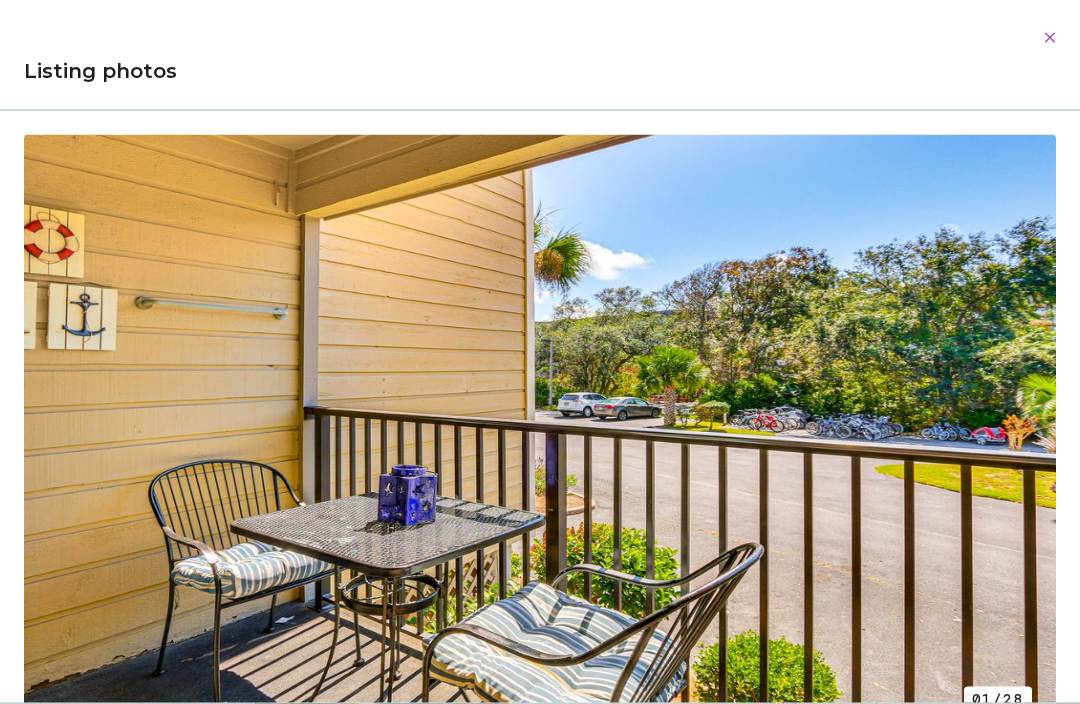 click 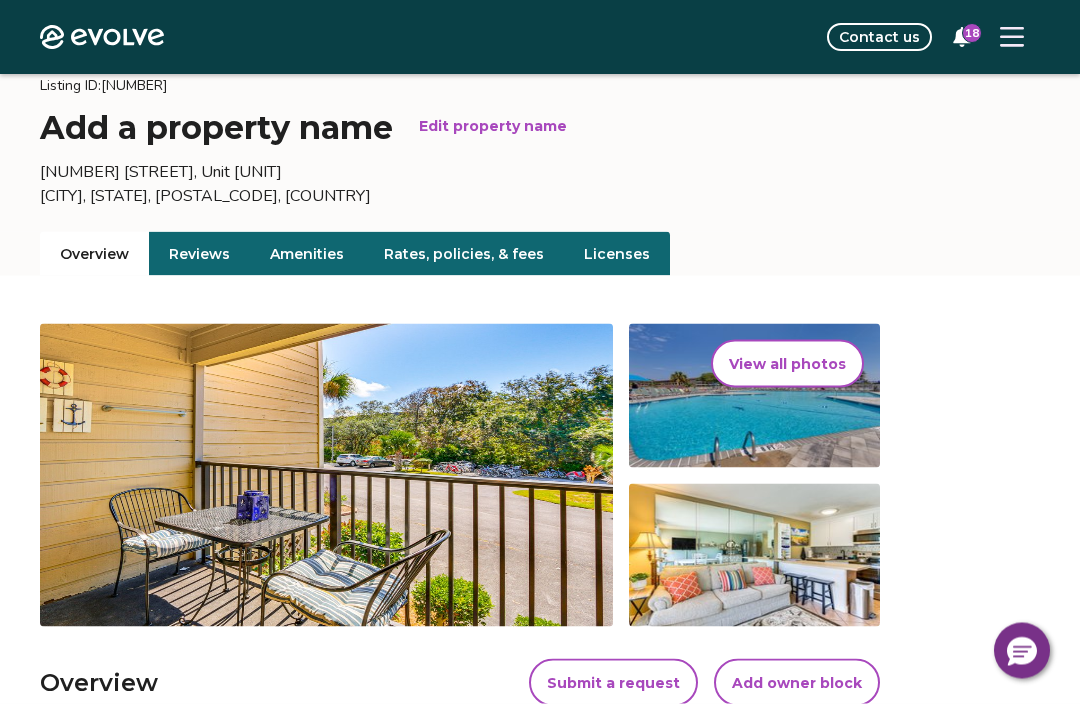 scroll, scrollTop: 0, scrollLeft: 0, axis: both 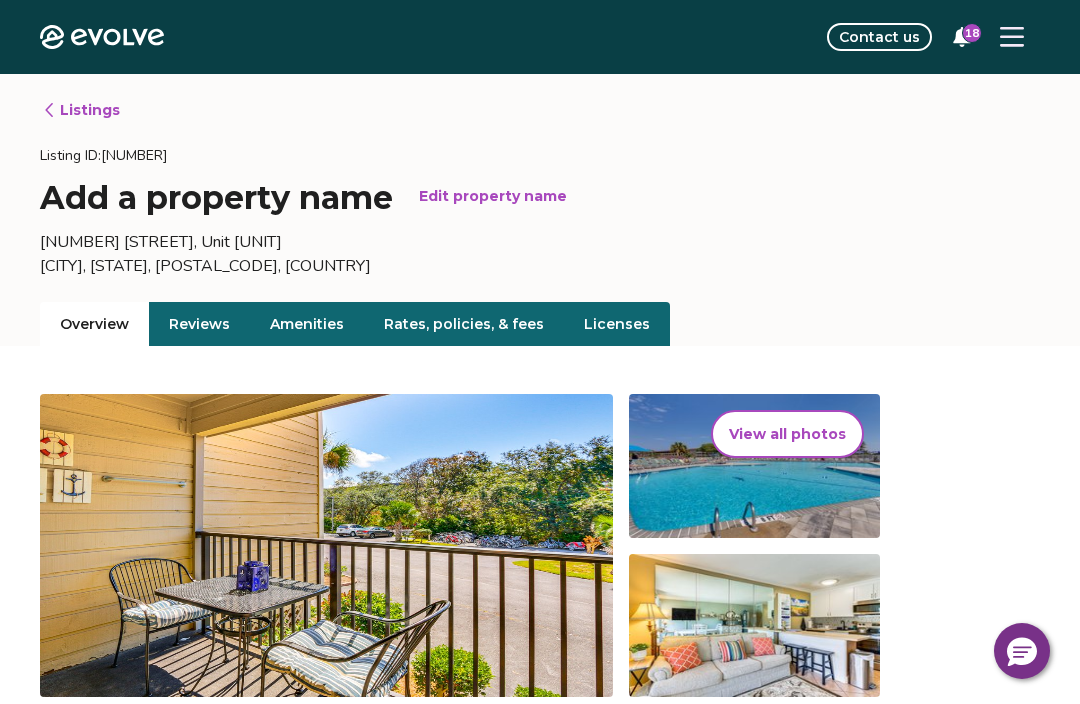 click on "Listings" at bounding box center [81, 110] 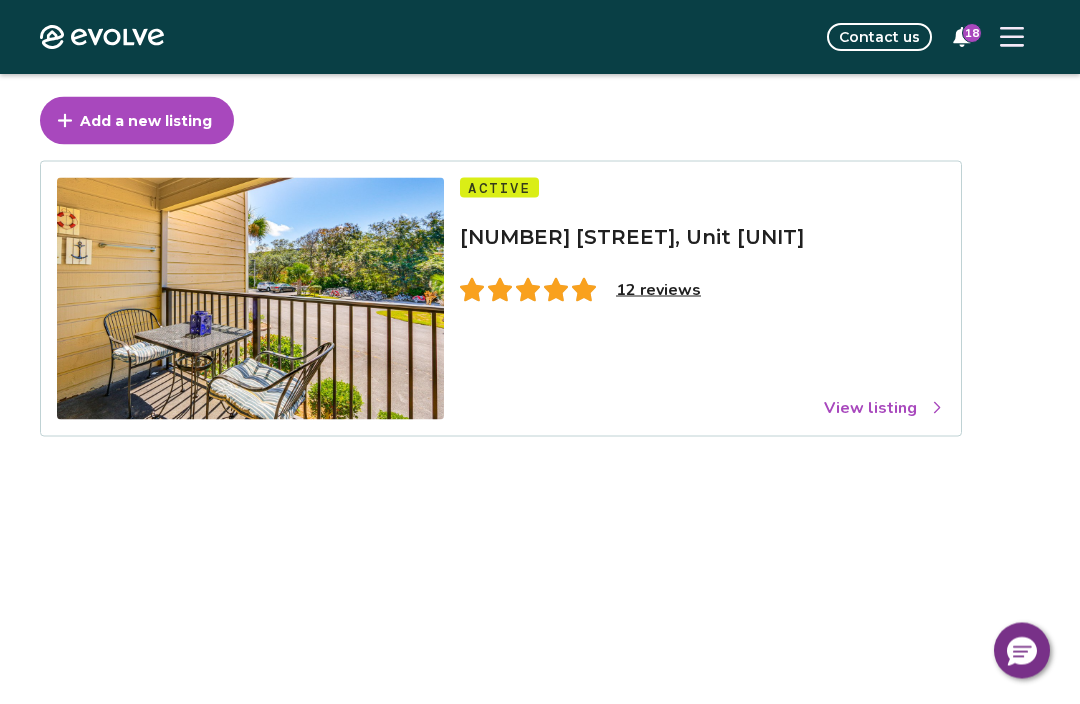 scroll, scrollTop: 51, scrollLeft: 0, axis: vertical 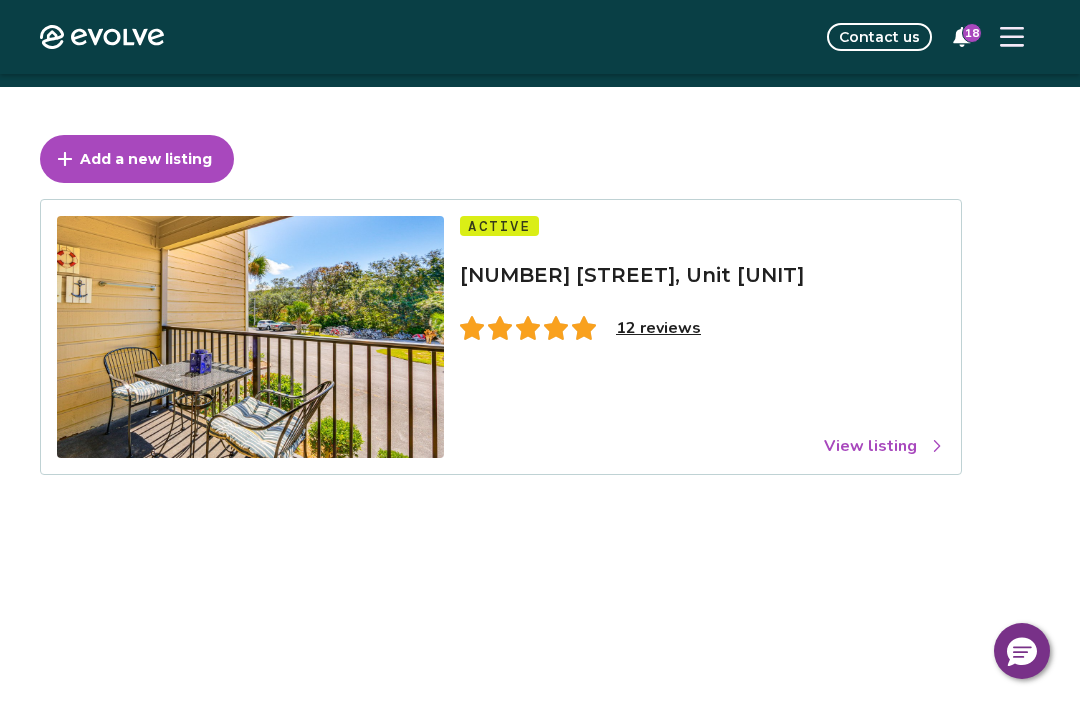 click on "View listing" at bounding box center (884, 446) 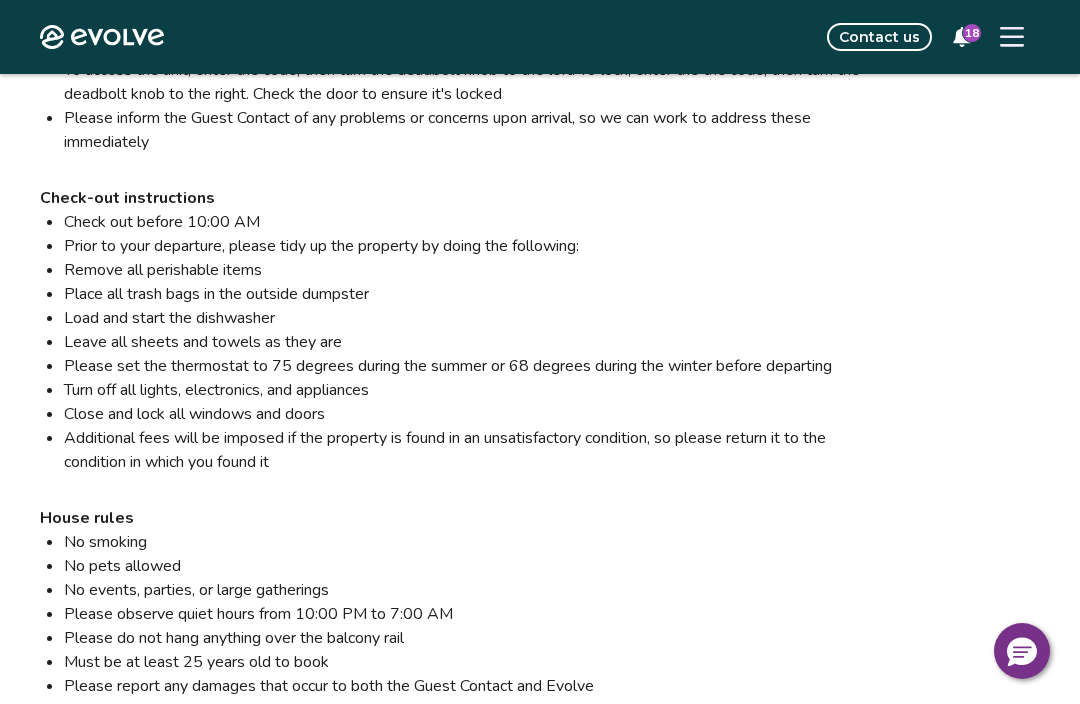 scroll, scrollTop: 2194, scrollLeft: 0, axis: vertical 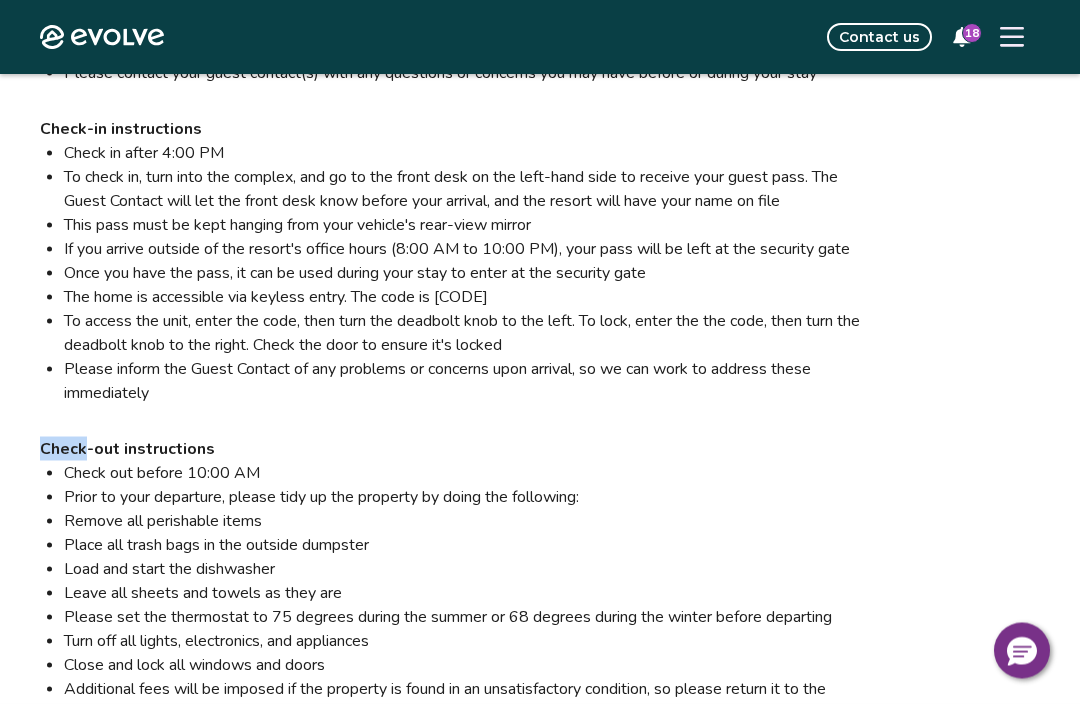 click on "Check out before 10:00 AM" at bounding box center (472, 473) 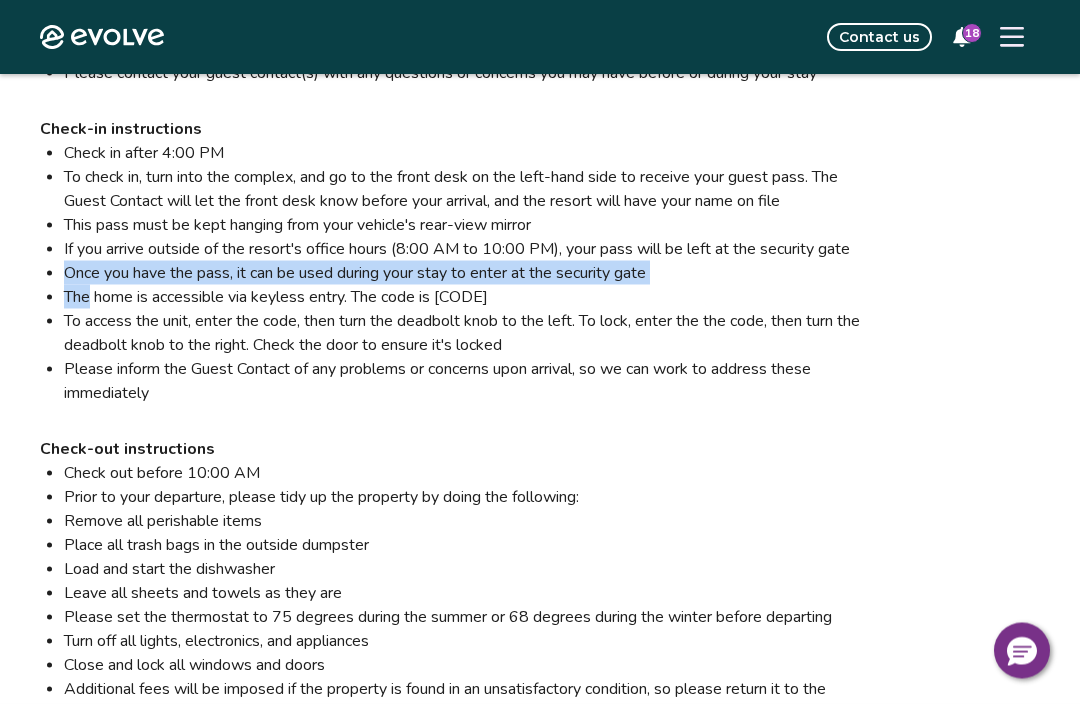 click on "Property address 40 Folly Field Rd, Unit A136, Hilton Head Island, South Carolina, 29928, United States The property is located in Hilton Head Beach & Tennis Resort Building A is located on the left-hand side just after you pass through the security gate, directly across from the pickleball courts. There is a ramp with carts available at the top for your convenience, and stairs on both ends of the building. The unit is located on the first floor Guest contact Jan, (317) 410-0319, janmarievander@yahoo.com Please contact your guest contact(s) with any questions or concerns you may have before or during your stay Check-in instructions Check in after 4:00 PM To check in, turn into the complex, and go to the front desk on the left-hand side to receive your guest pass. The Guest Contact will let the front desk know before your arrival, and the resort will have your name on file This pass must be kept hanging from your vehicle's rear-view mirror The home is accessible via keyless entry. The code is 9489" at bounding box center [460, 549] 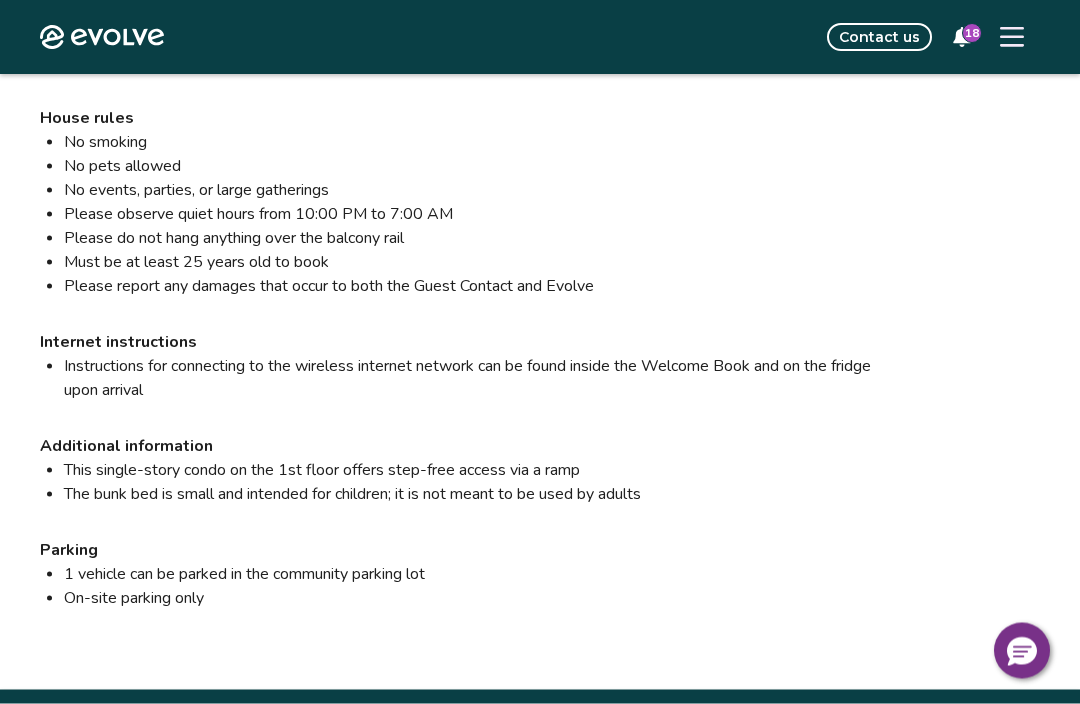 scroll, scrollTop: 2719, scrollLeft: 0, axis: vertical 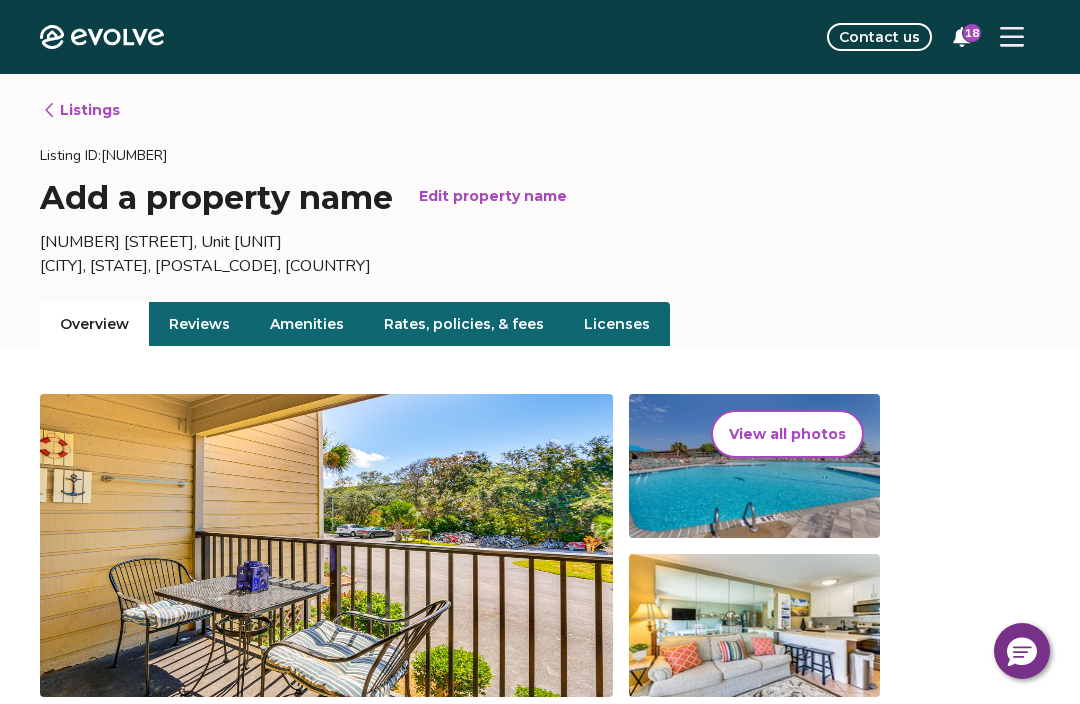 click 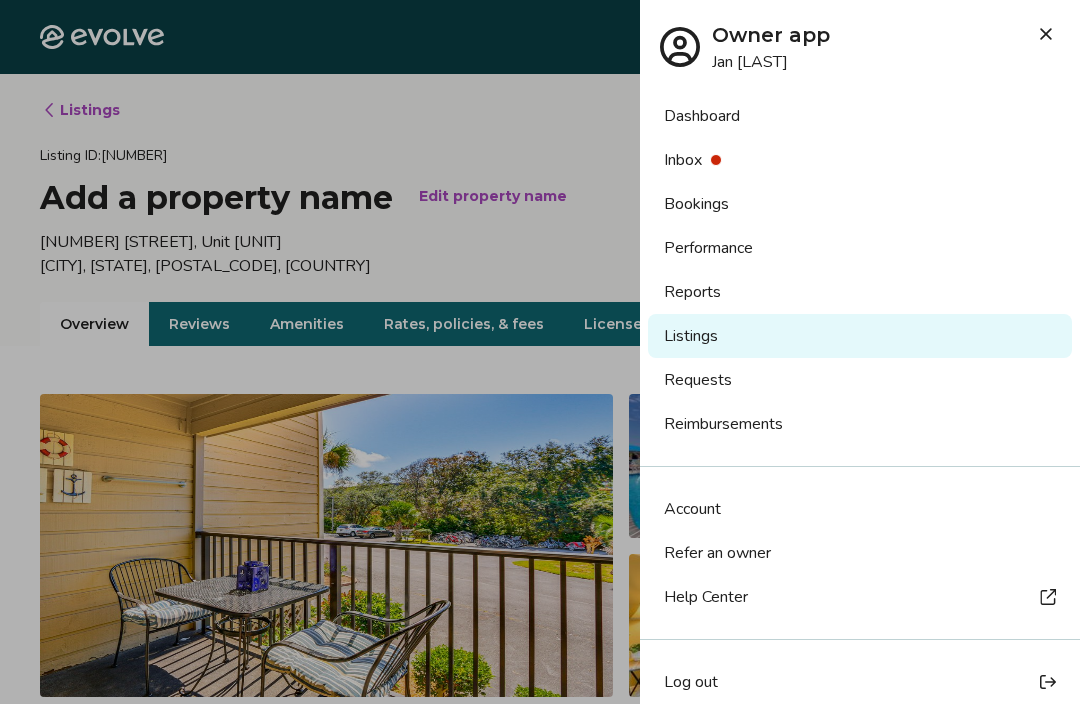 click on "Bookings" at bounding box center [860, 204] 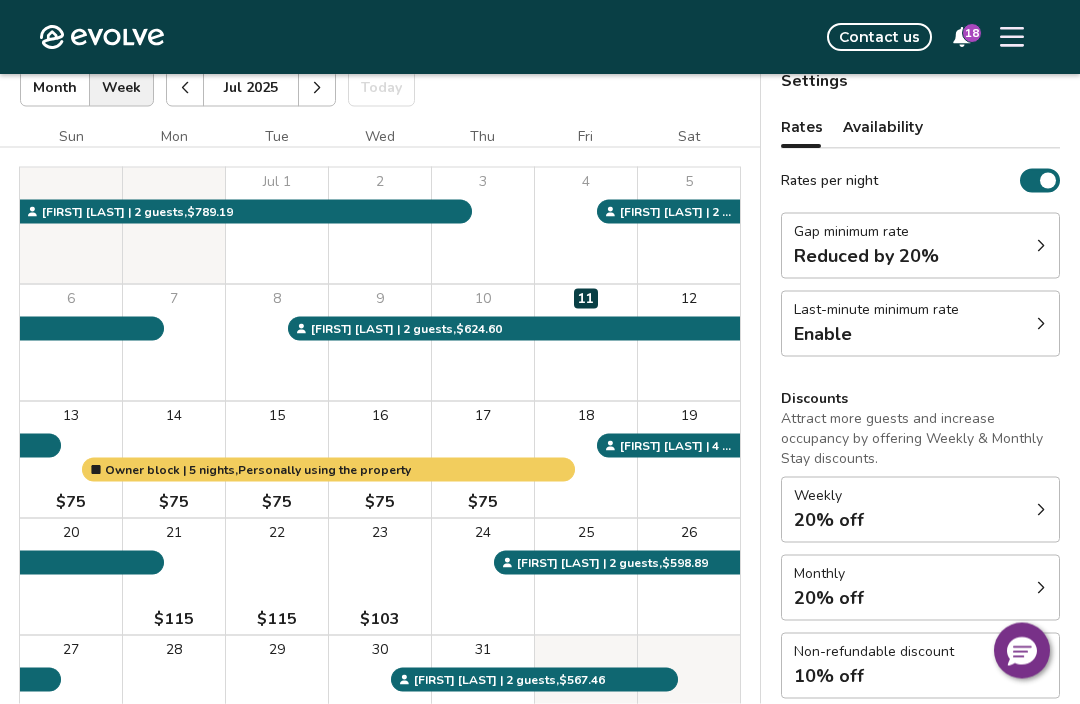 scroll, scrollTop: 133, scrollLeft: 0, axis: vertical 